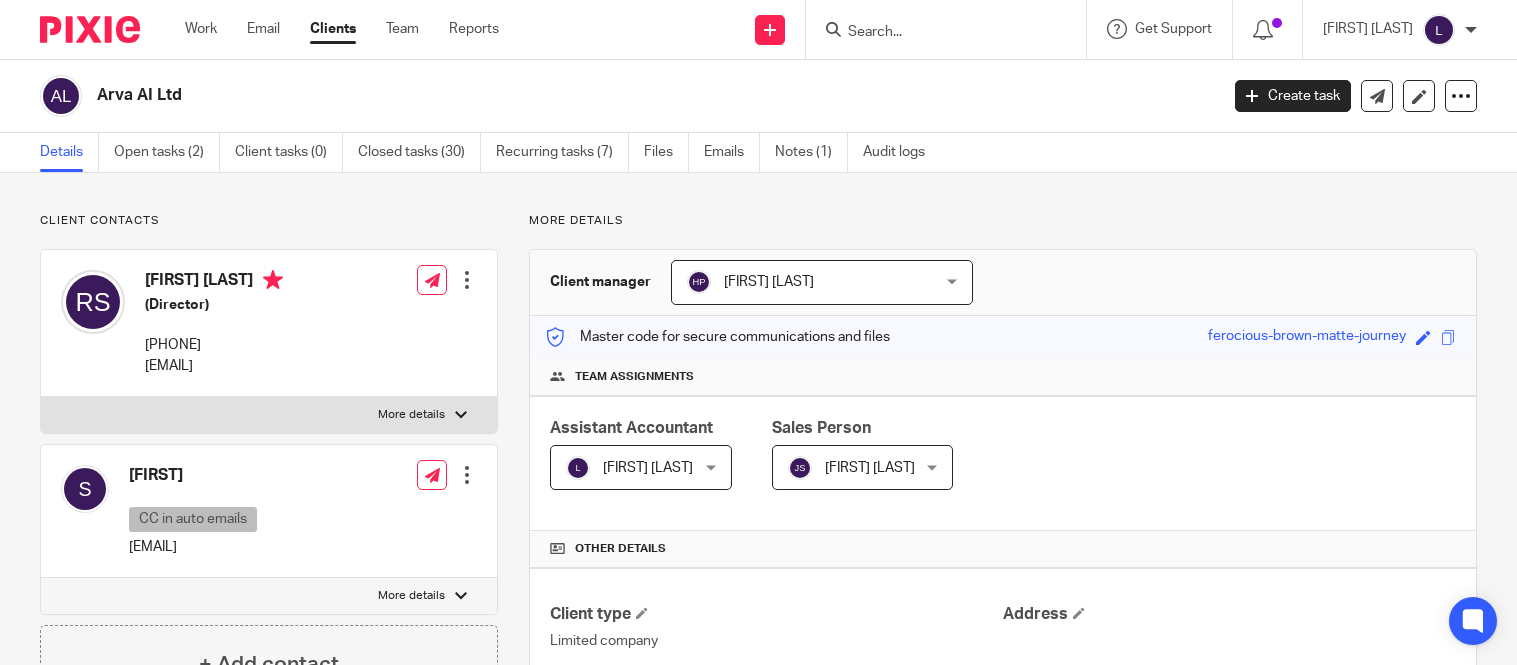scroll, scrollTop: 0, scrollLeft: 0, axis: both 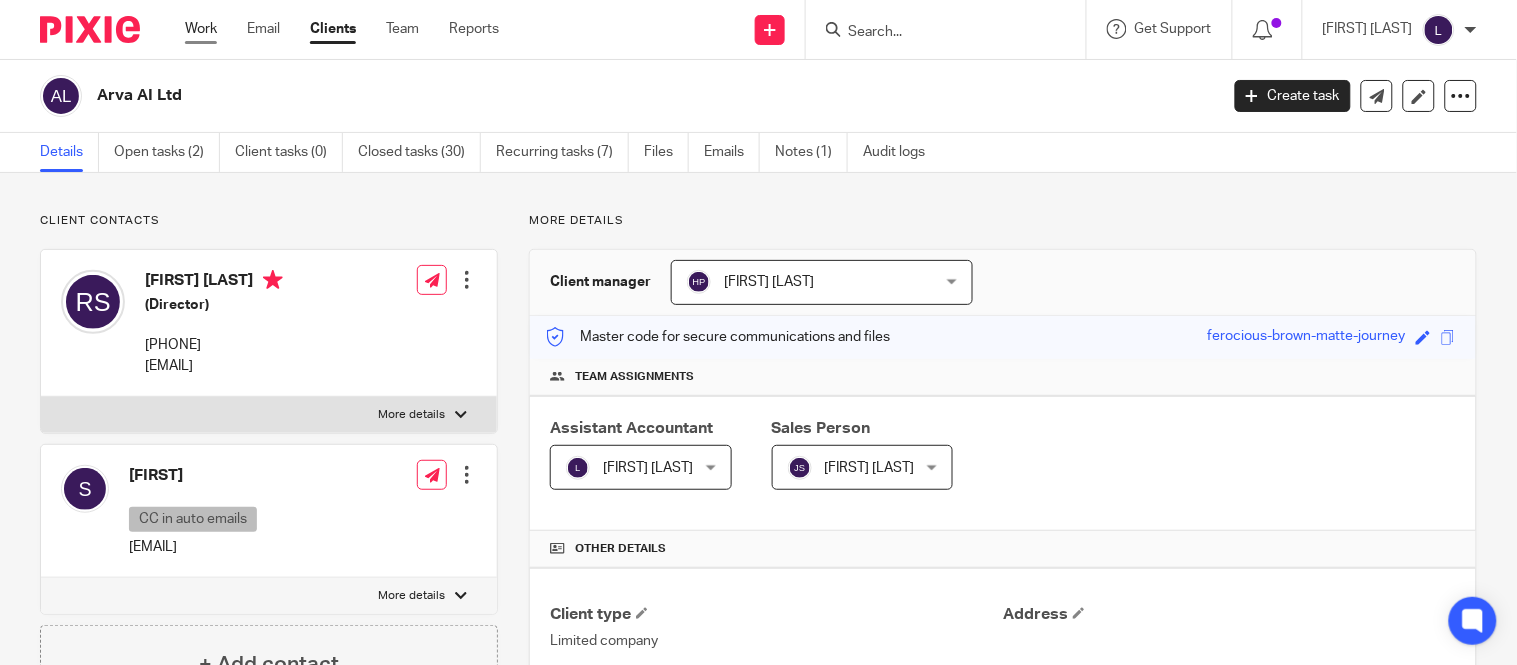 click on "Work" at bounding box center [201, 29] 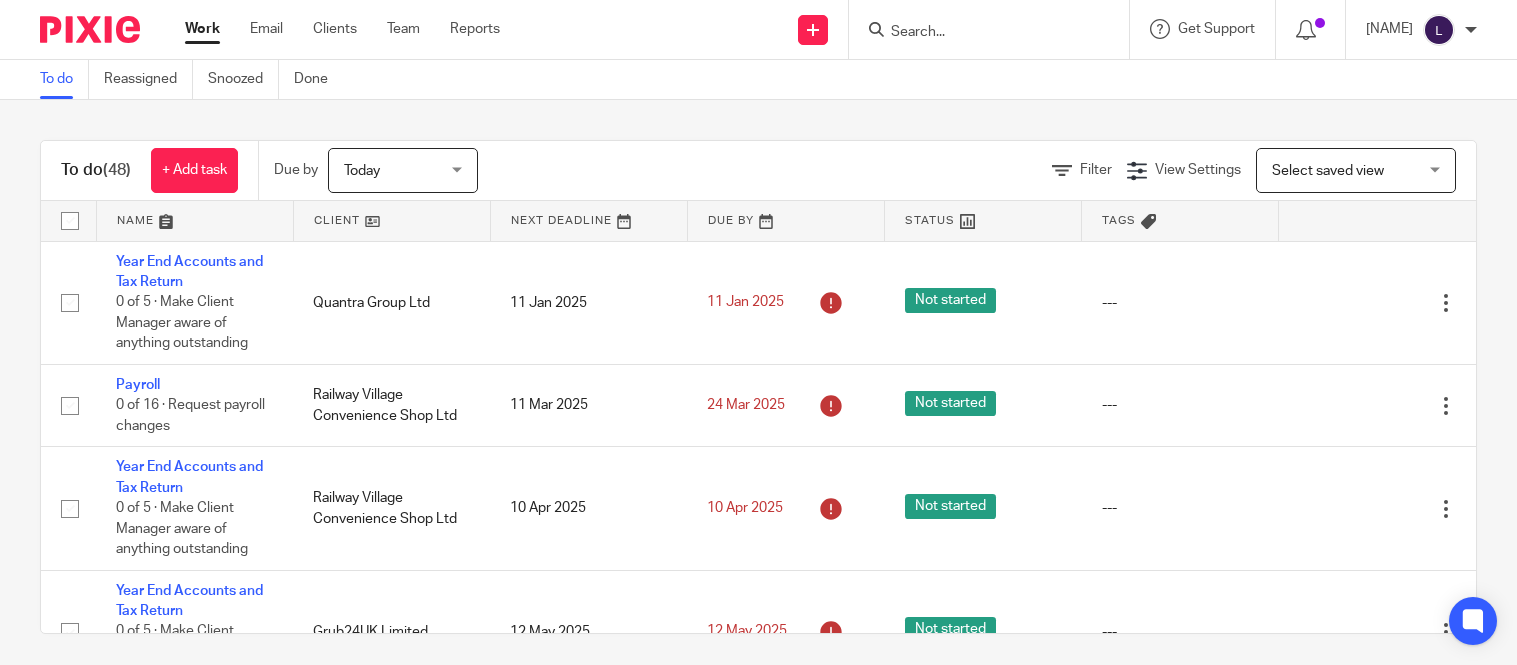 scroll, scrollTop: 0, scrollLeft: 0, axis: both 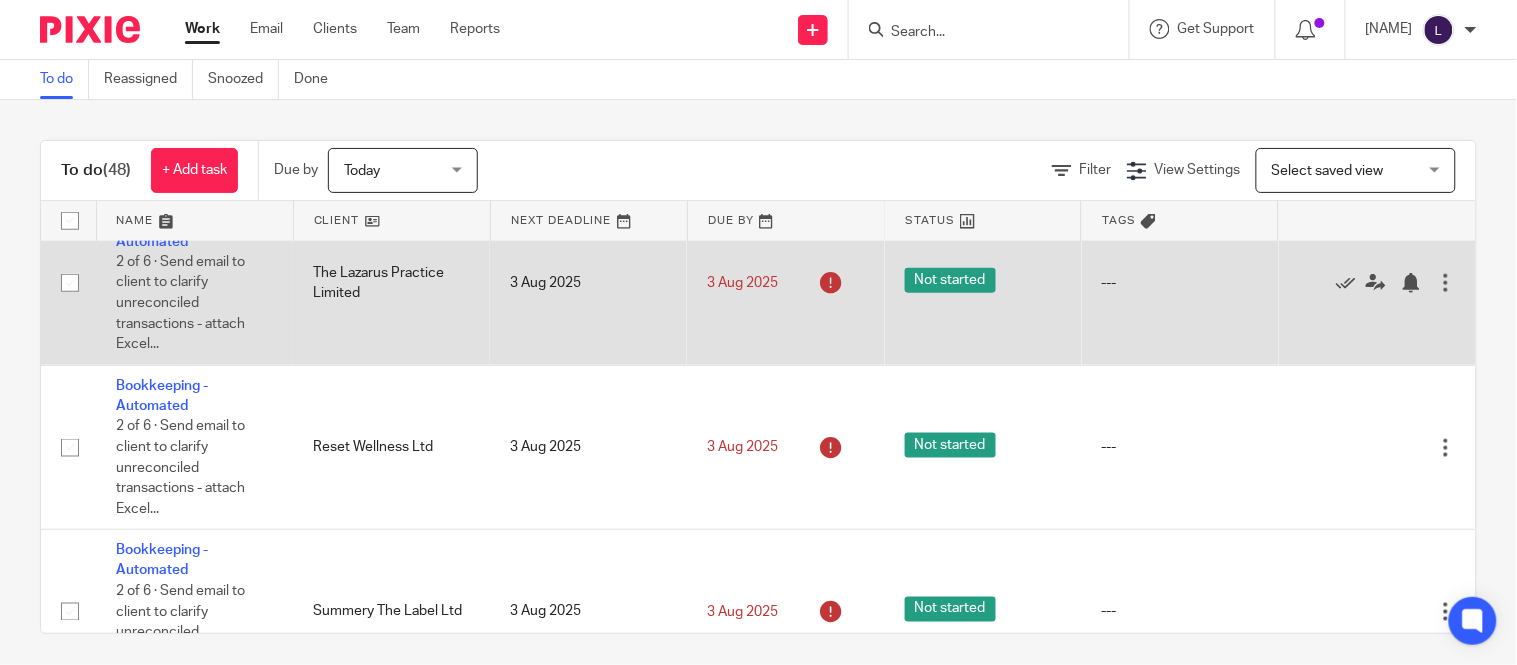 click on "3 Aug 2025" at bounding box center [588, 283] 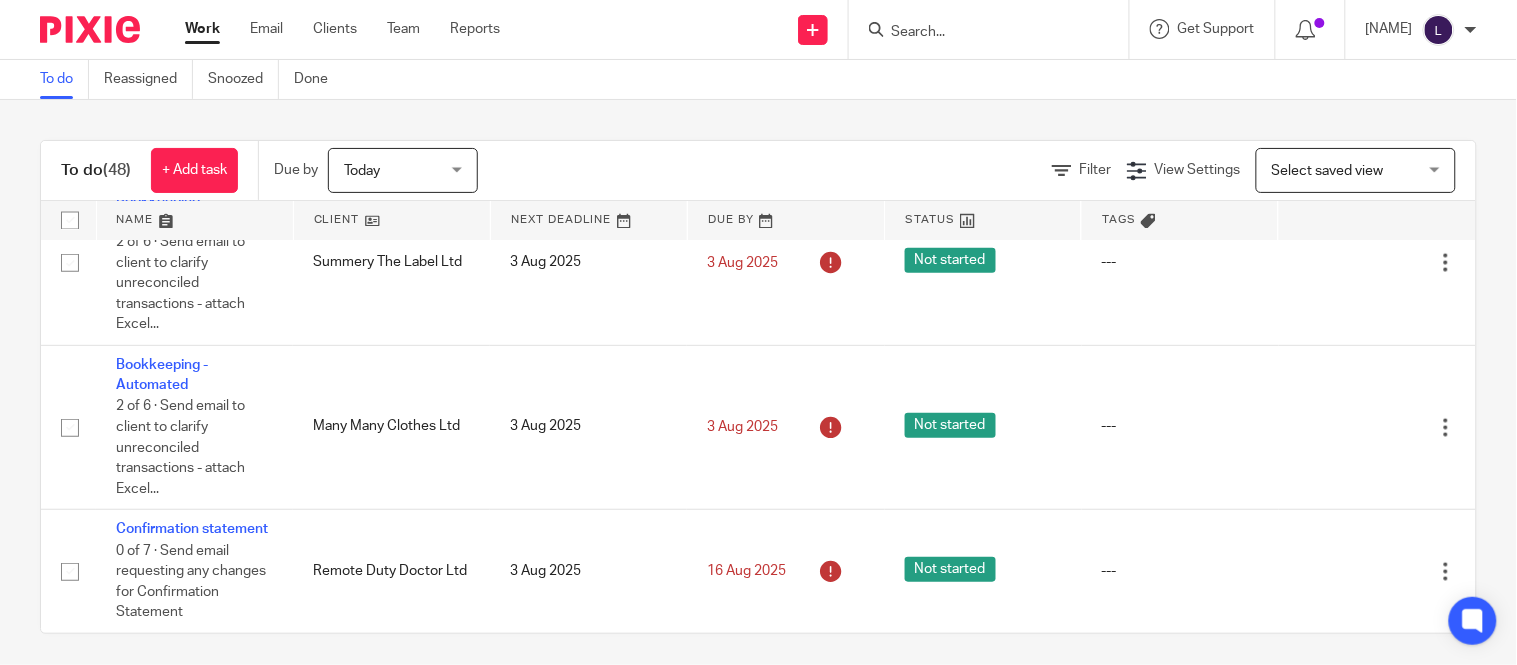 scroll, scrollTop: 6987, scrollLeft: 0, axis: vertical 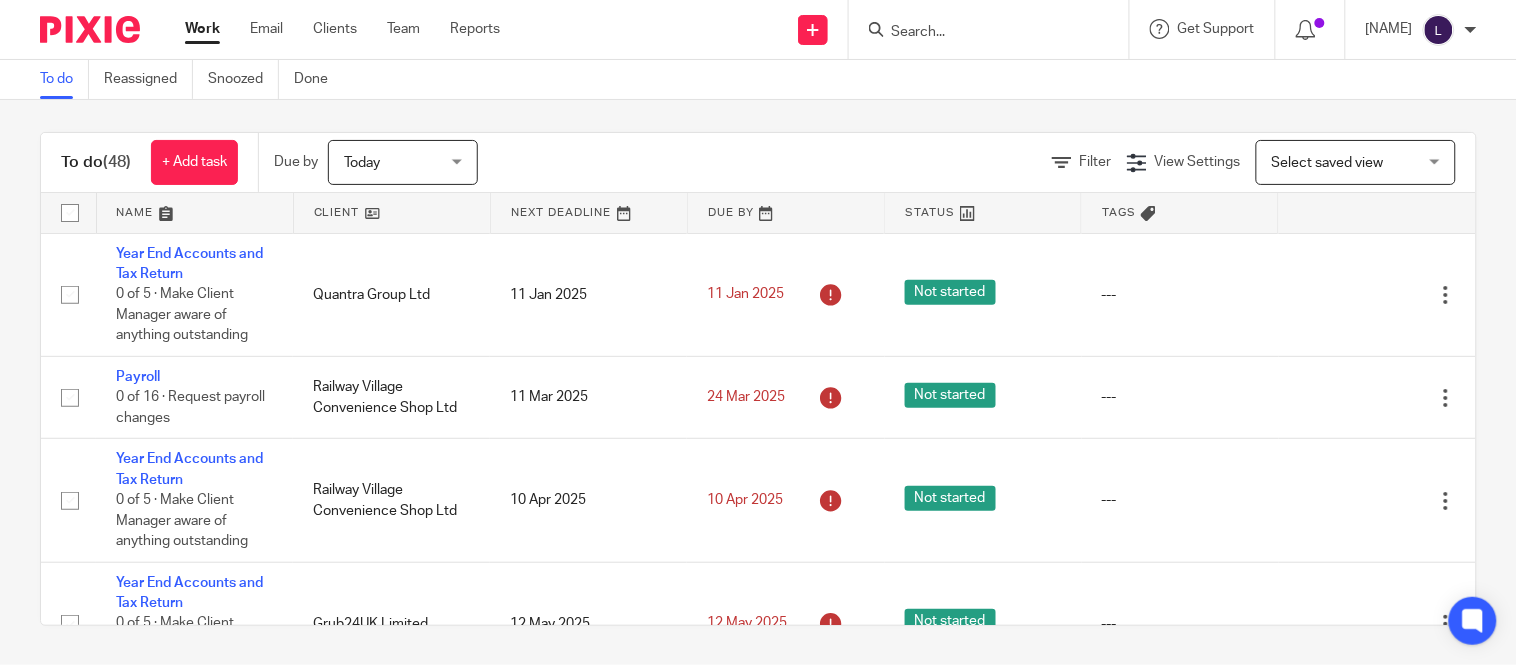 click at bounding box center (979, 33) 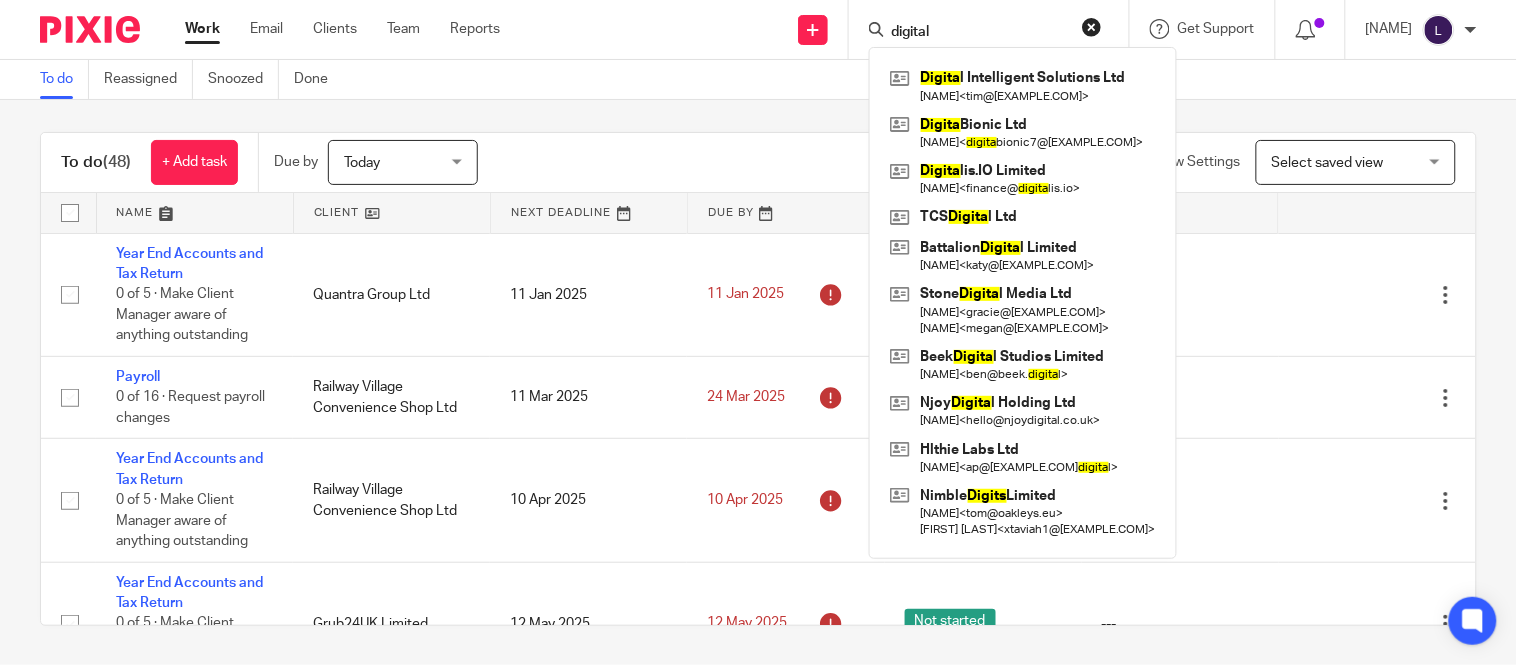 type on "digital" 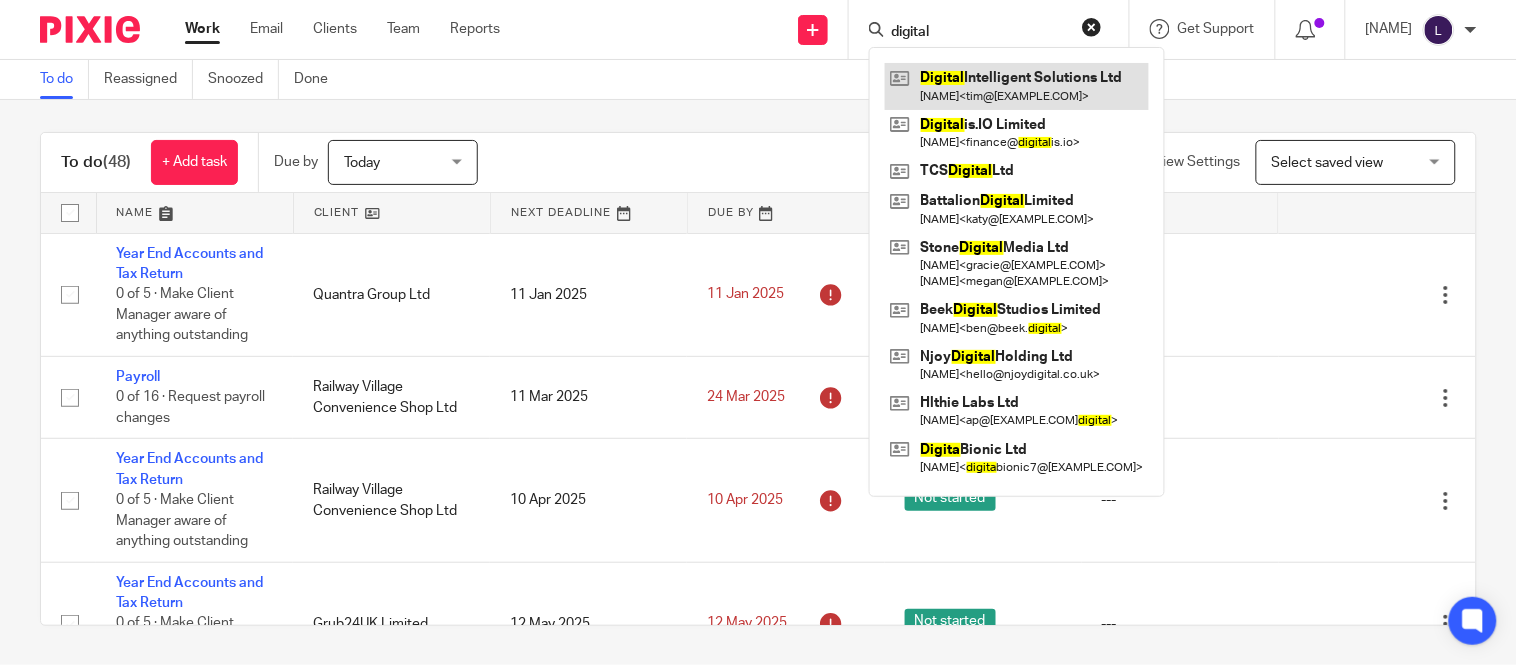 click at bounding box center (1017, 86) 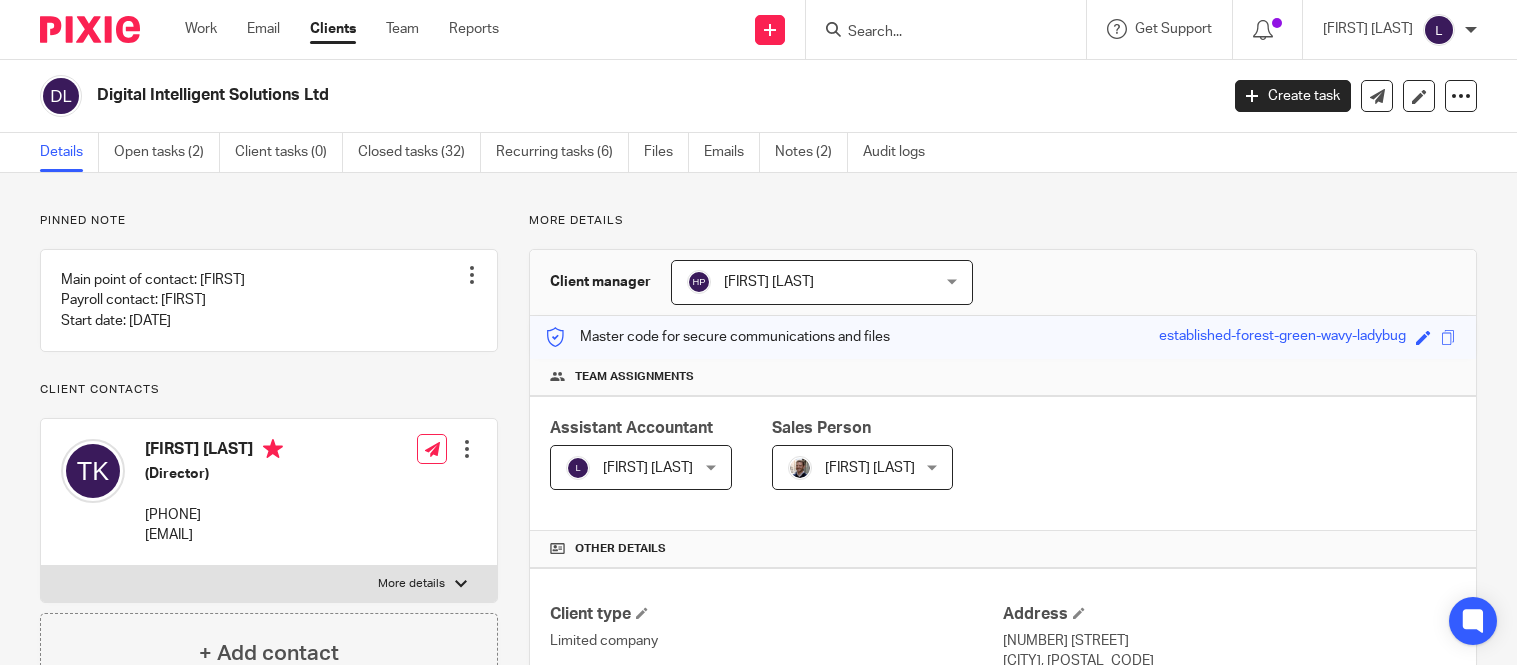scroll, scrollTop: 0, scrollLeft: 0, axis: both 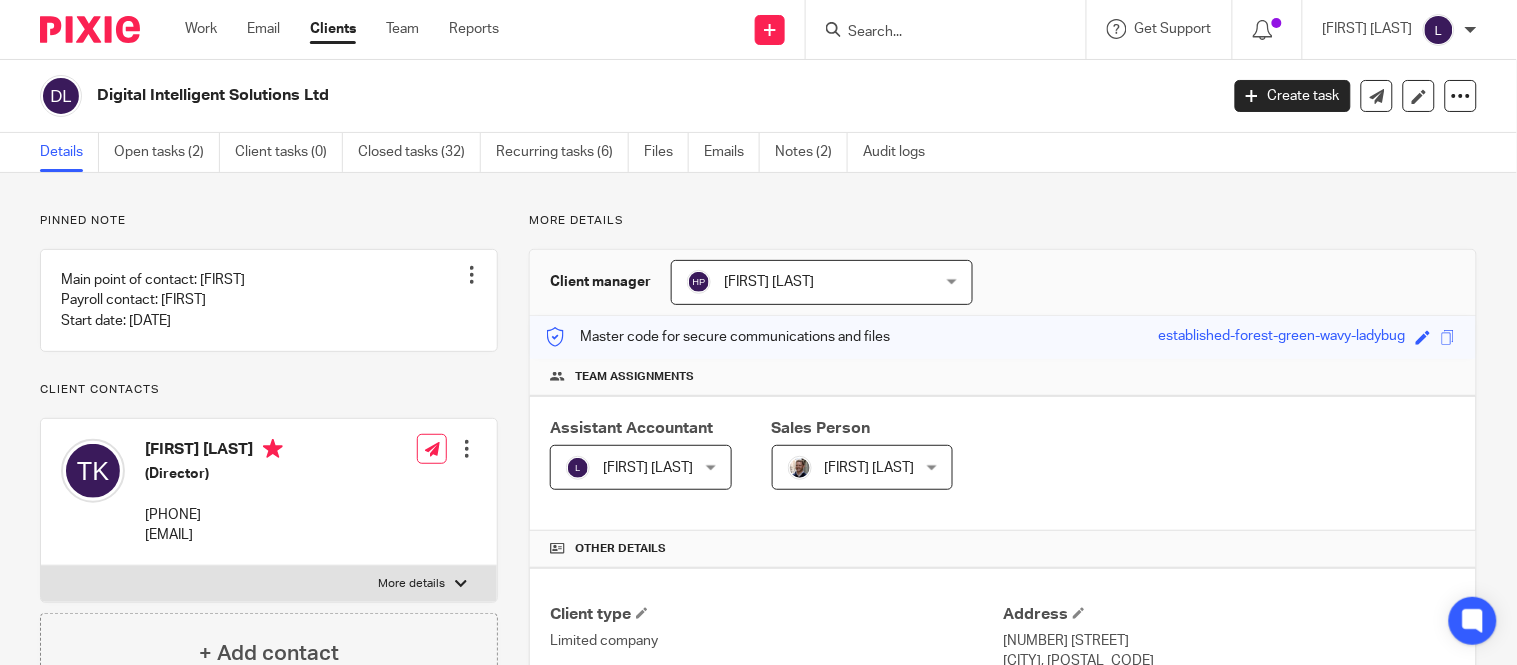 click at bounding box center (936, 33) 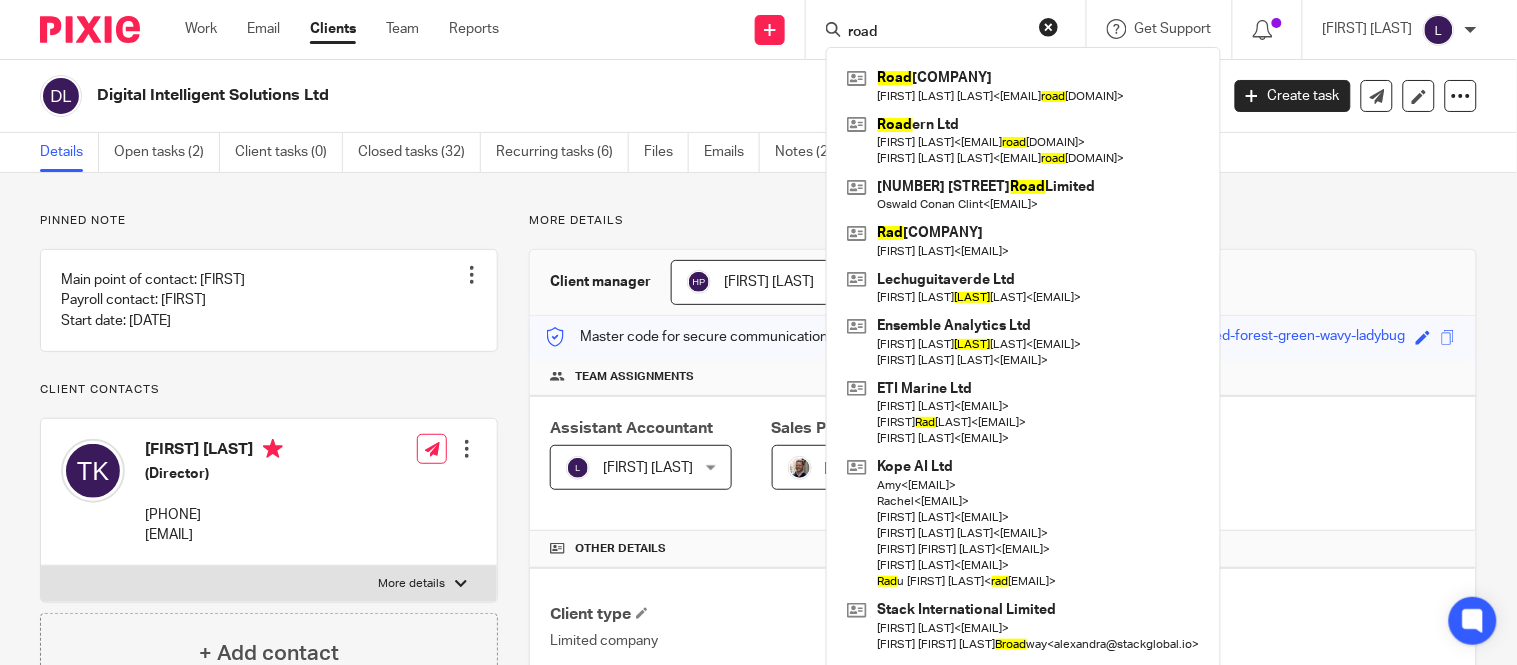 type on "road" 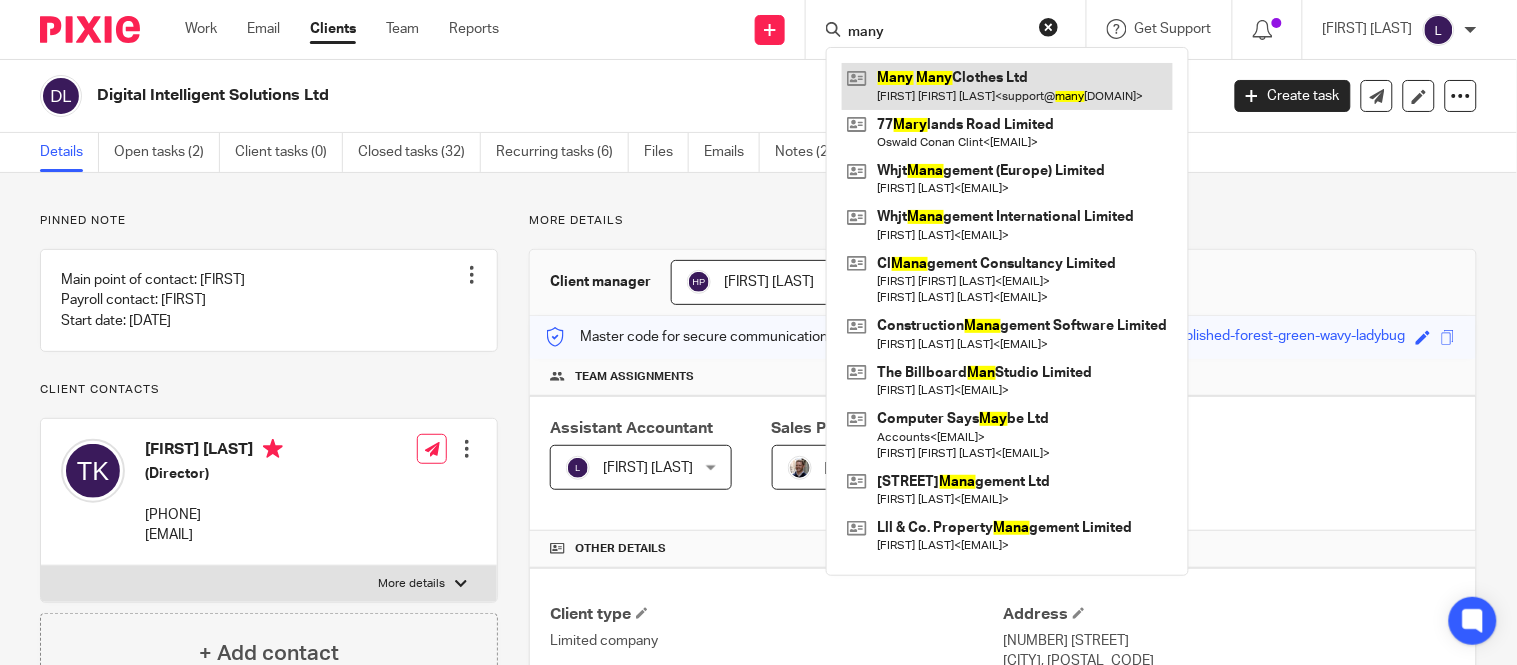 type on "many" 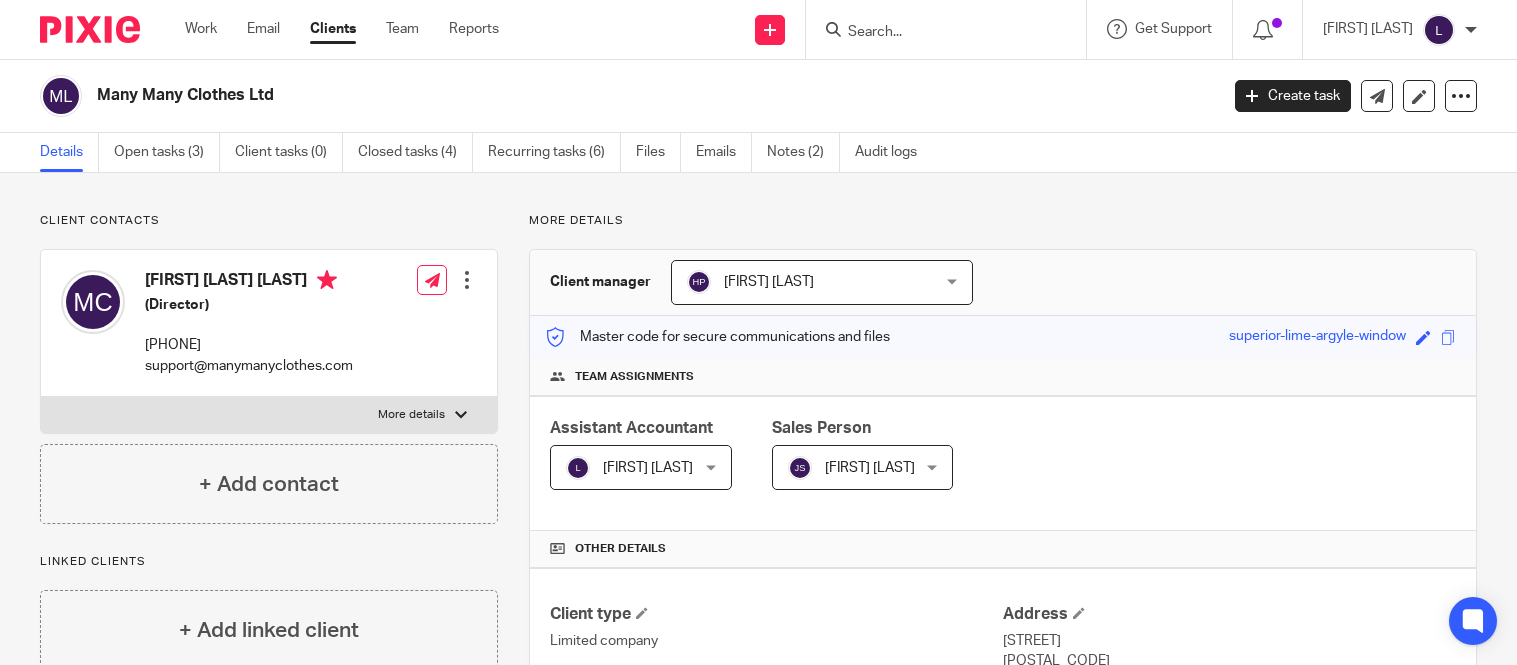 scroll, scrollTop: 0, scrollLeft: 0, axis: both 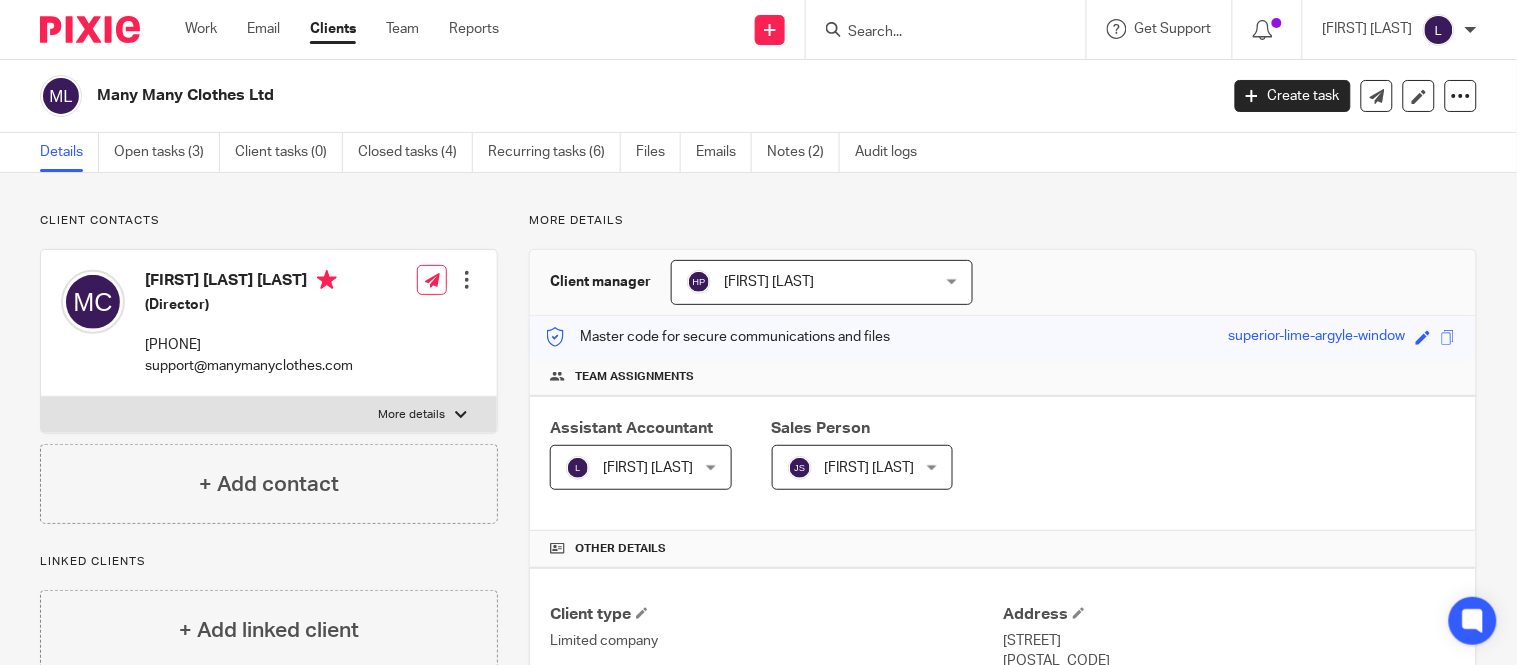 click at bounding box center [936, 33] 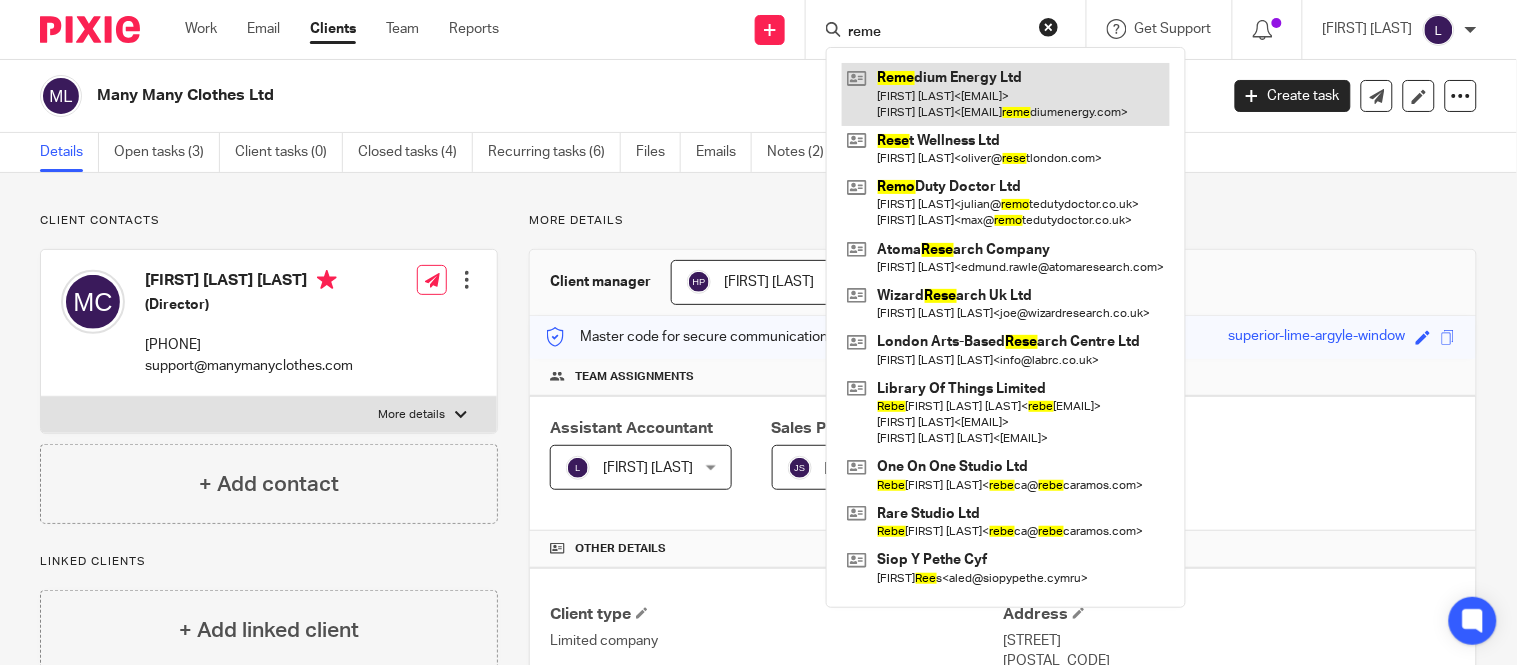 type on "reme" 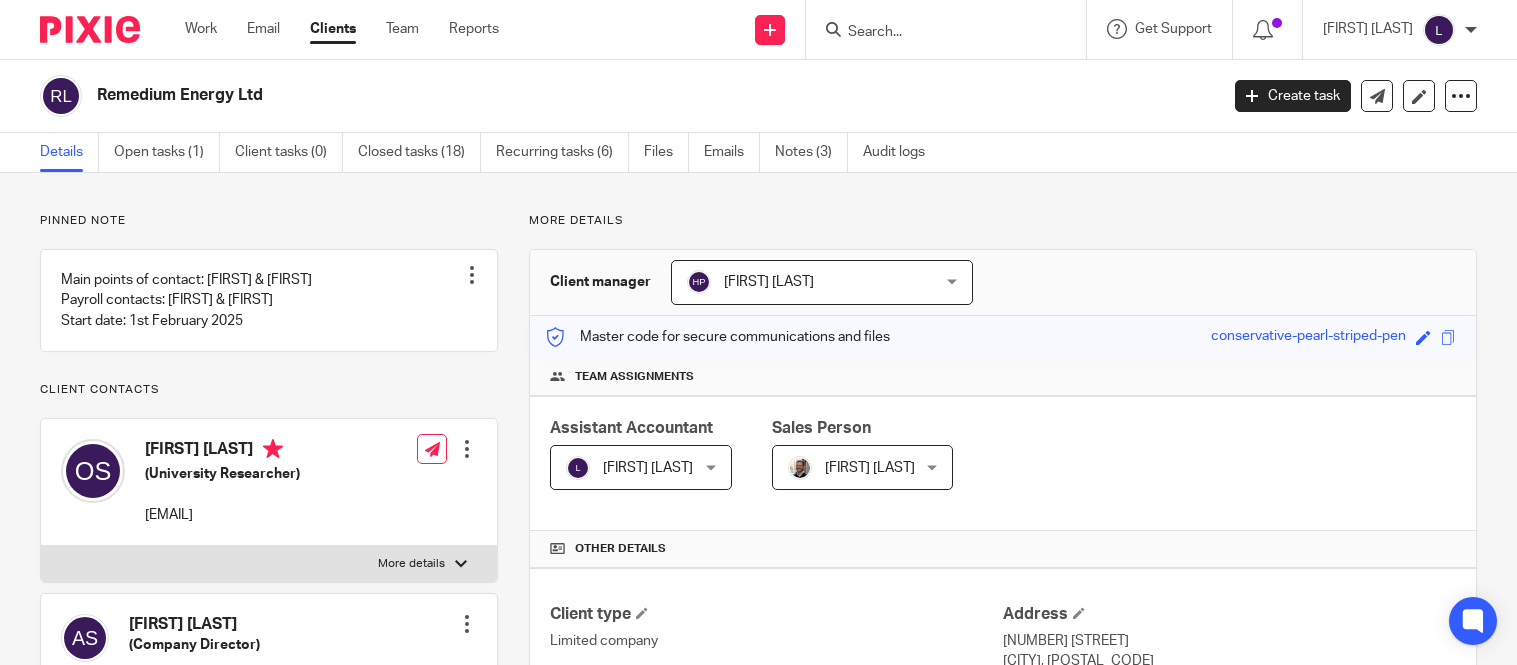 scroll, scrollTop: 0, scrollLeft: 0, axis: both 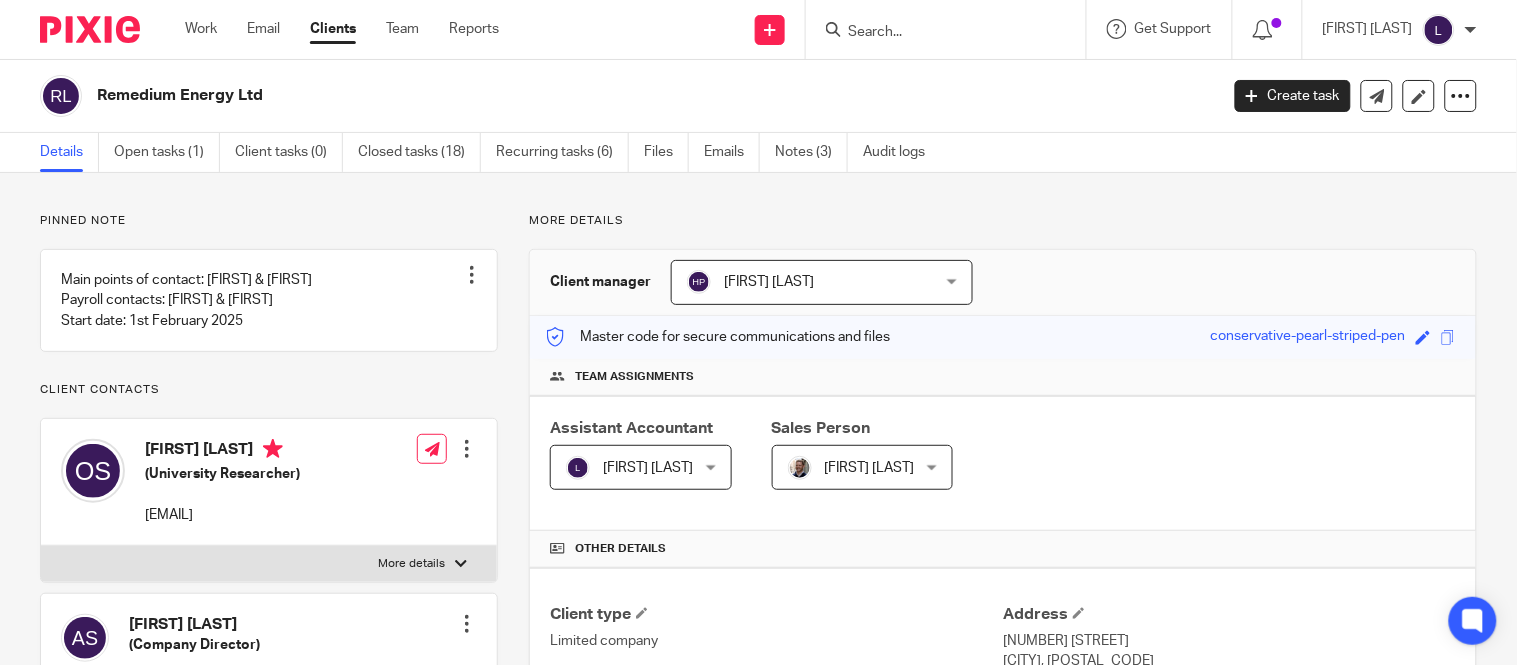 click at bounding box center [936, 33] 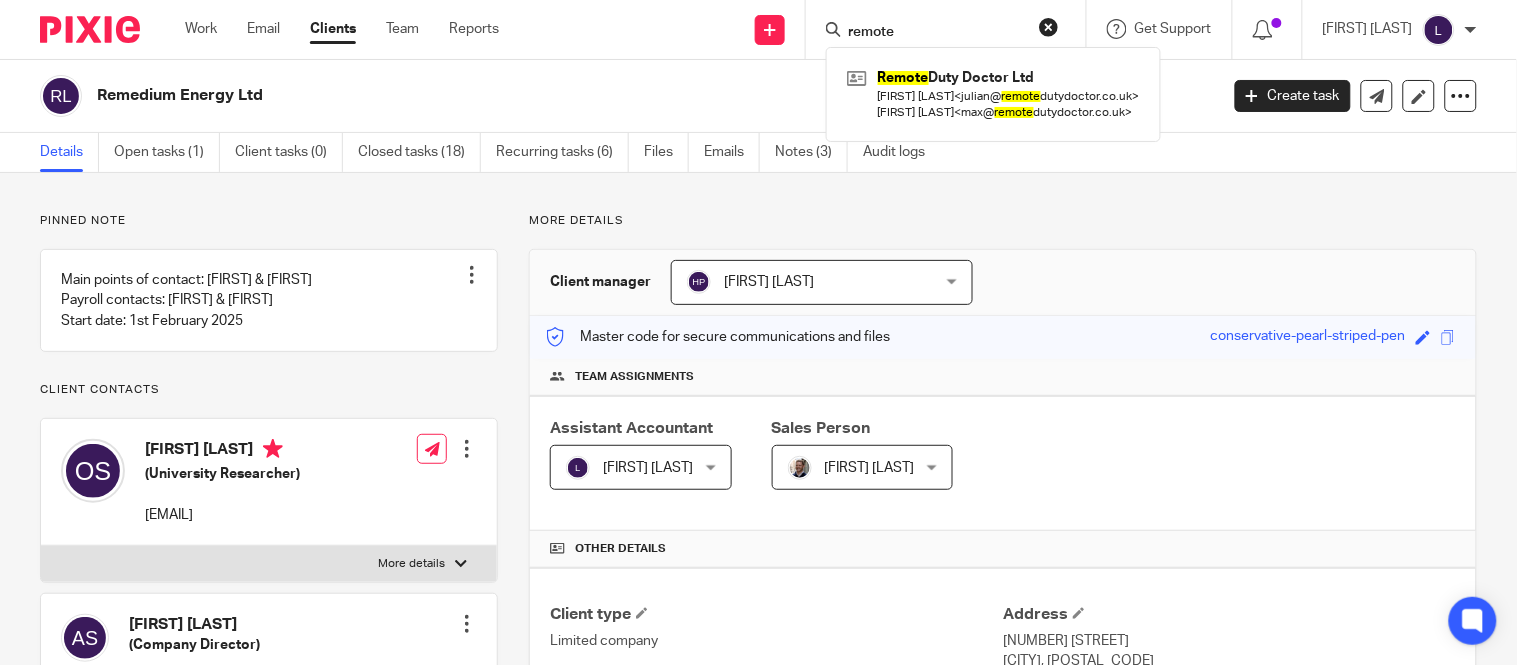 type on "remote" 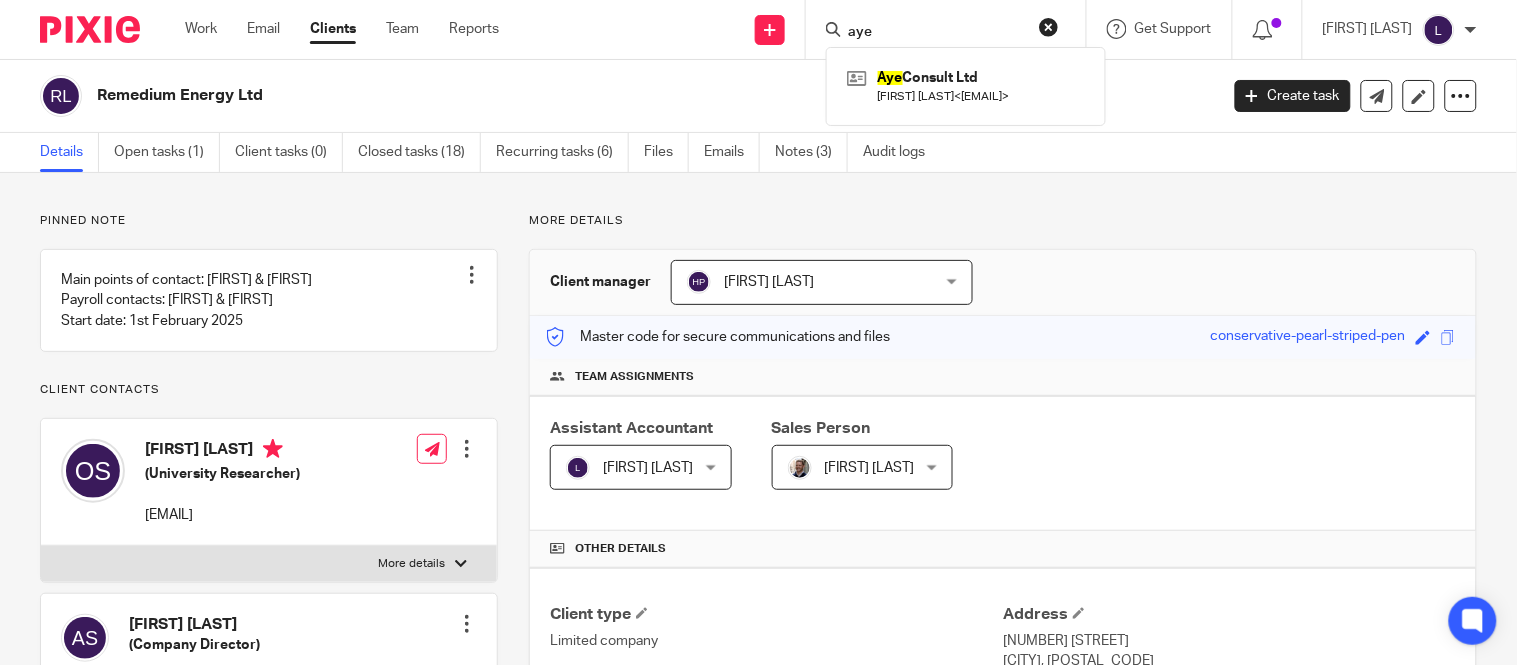 type on "aye" 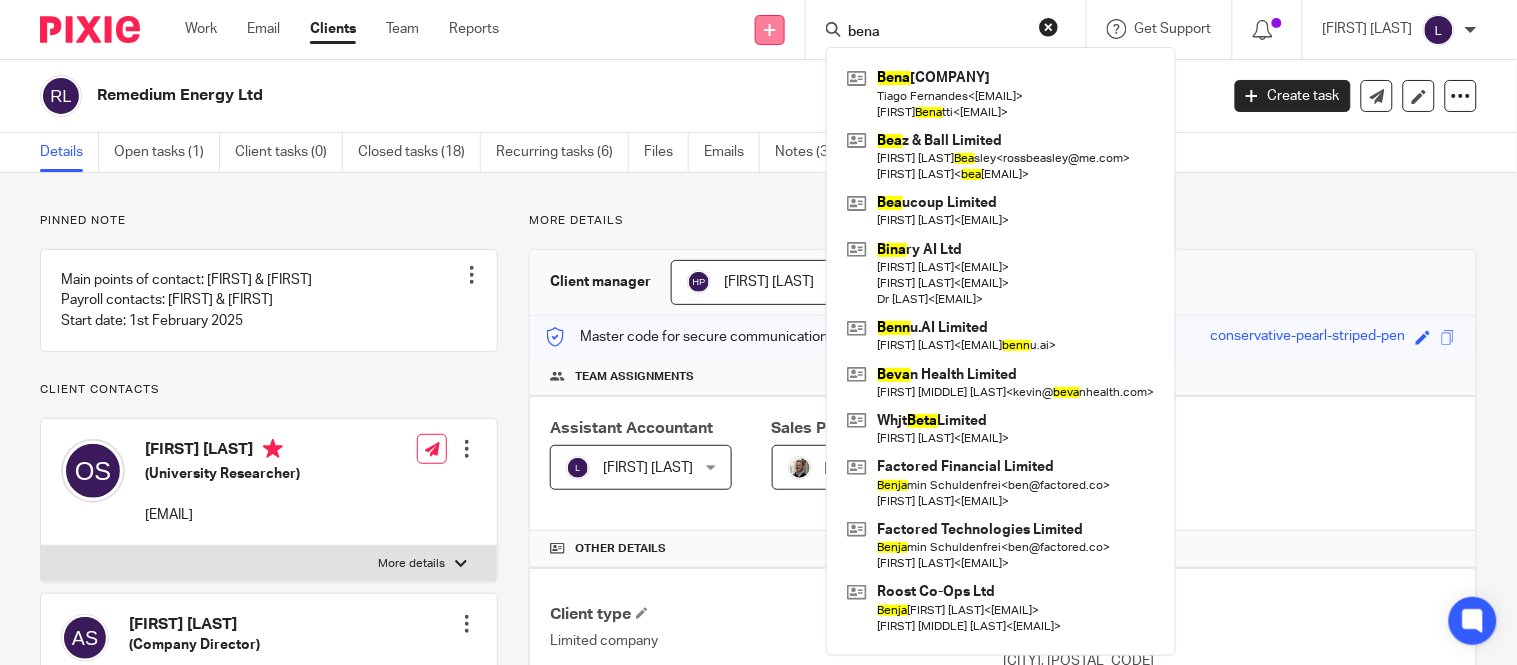 type on "bena" 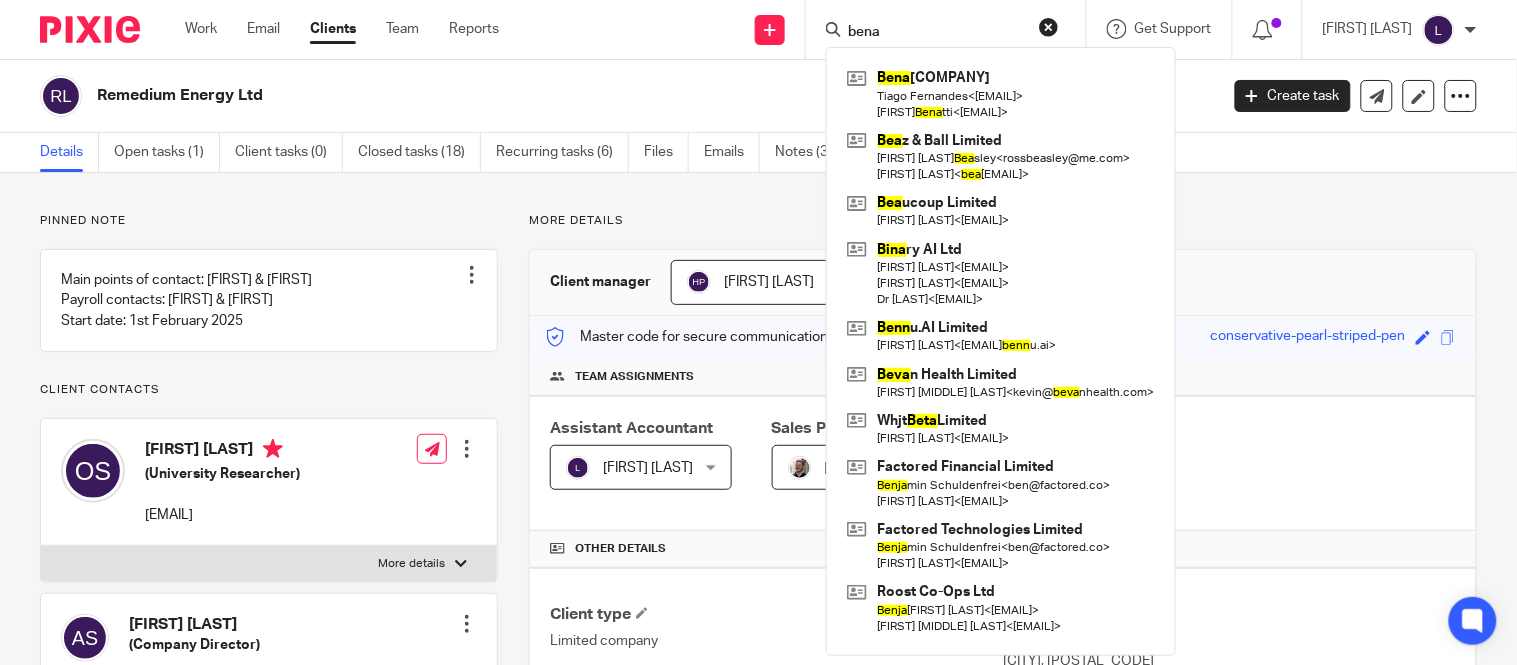 drag, startPoint x: 895, startPoint y: 36, endPoint x: 814, endPoint y: 53, distance: 82.764725 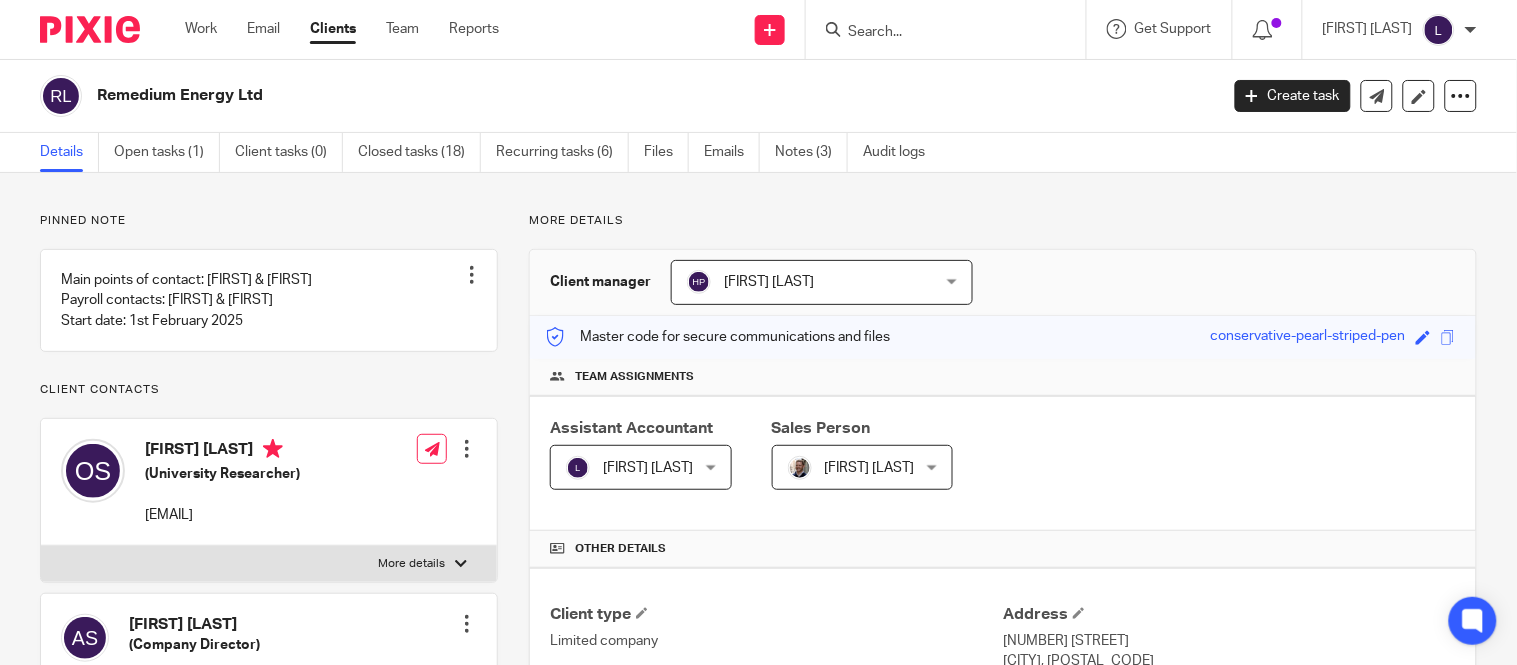 click at bounding box center [936, 33] 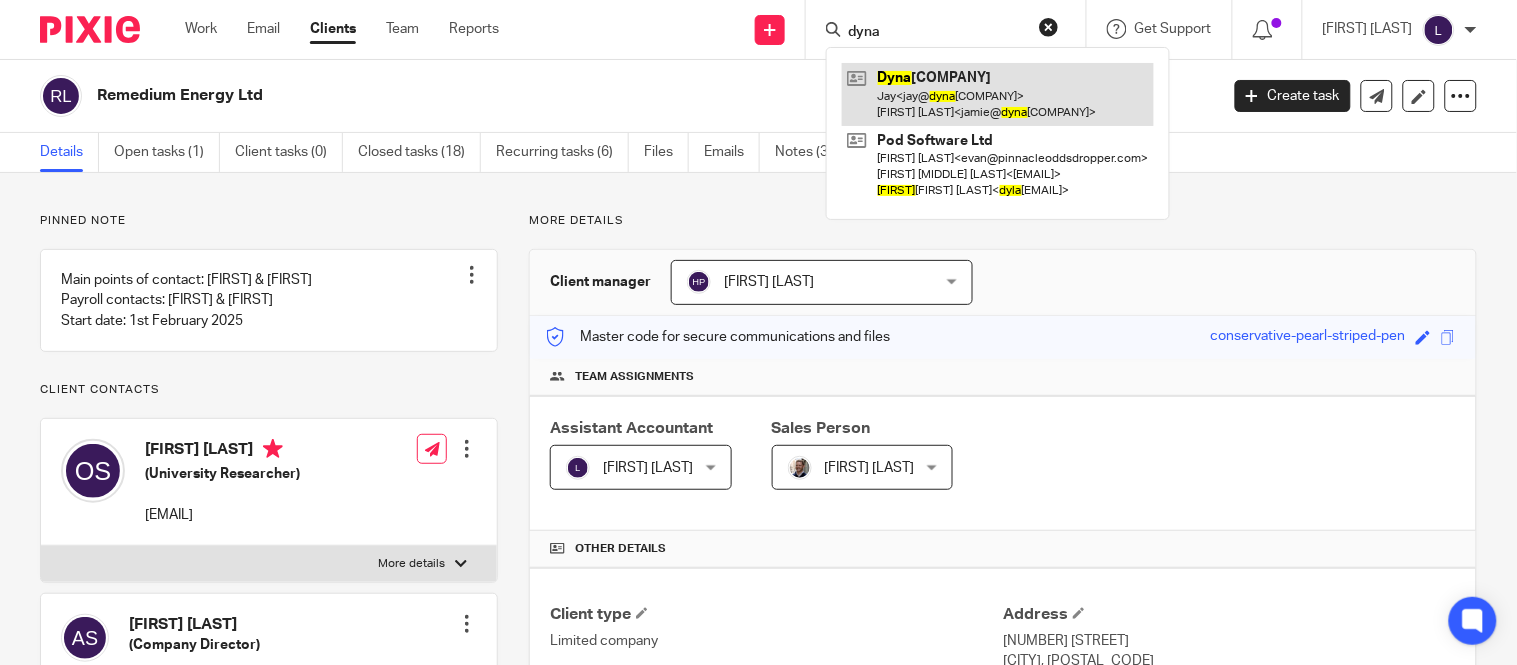 type on "dyna" 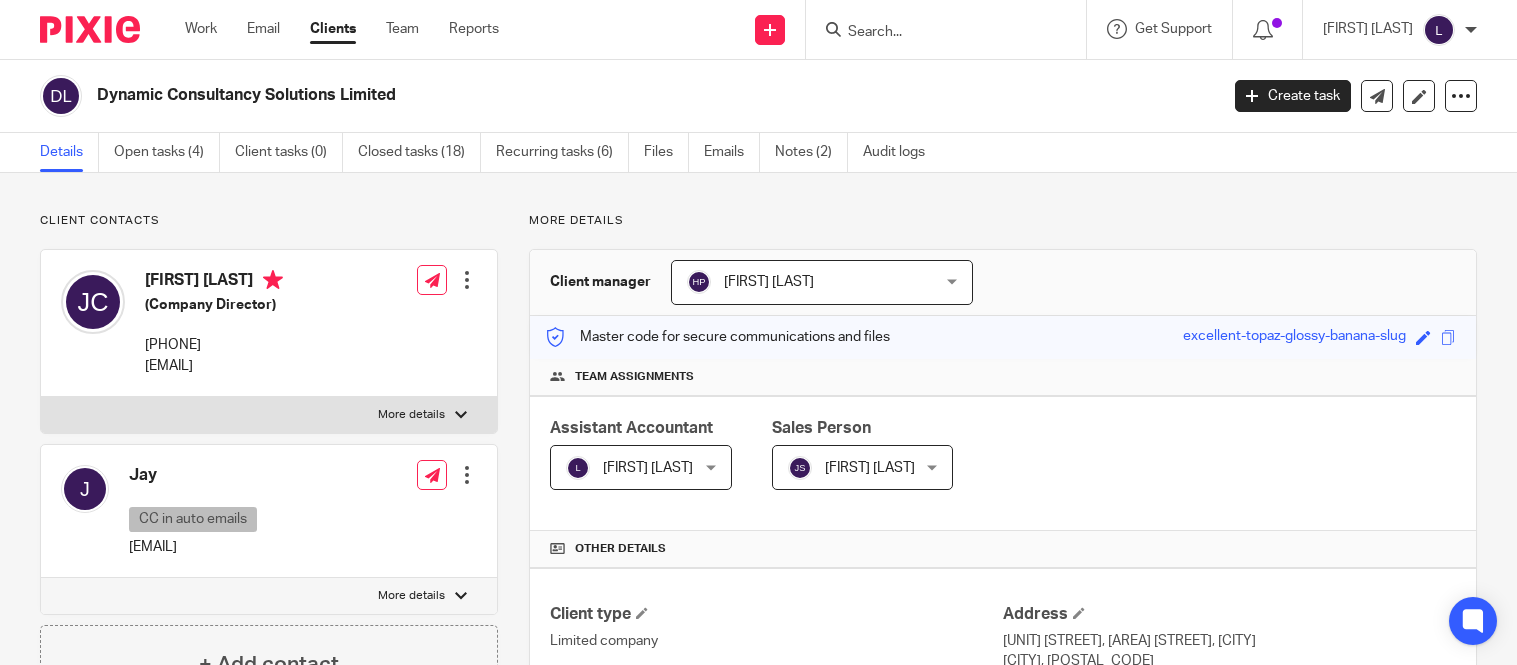 scroll, scrollTop: 0, scrollLeft: 0, axis: both 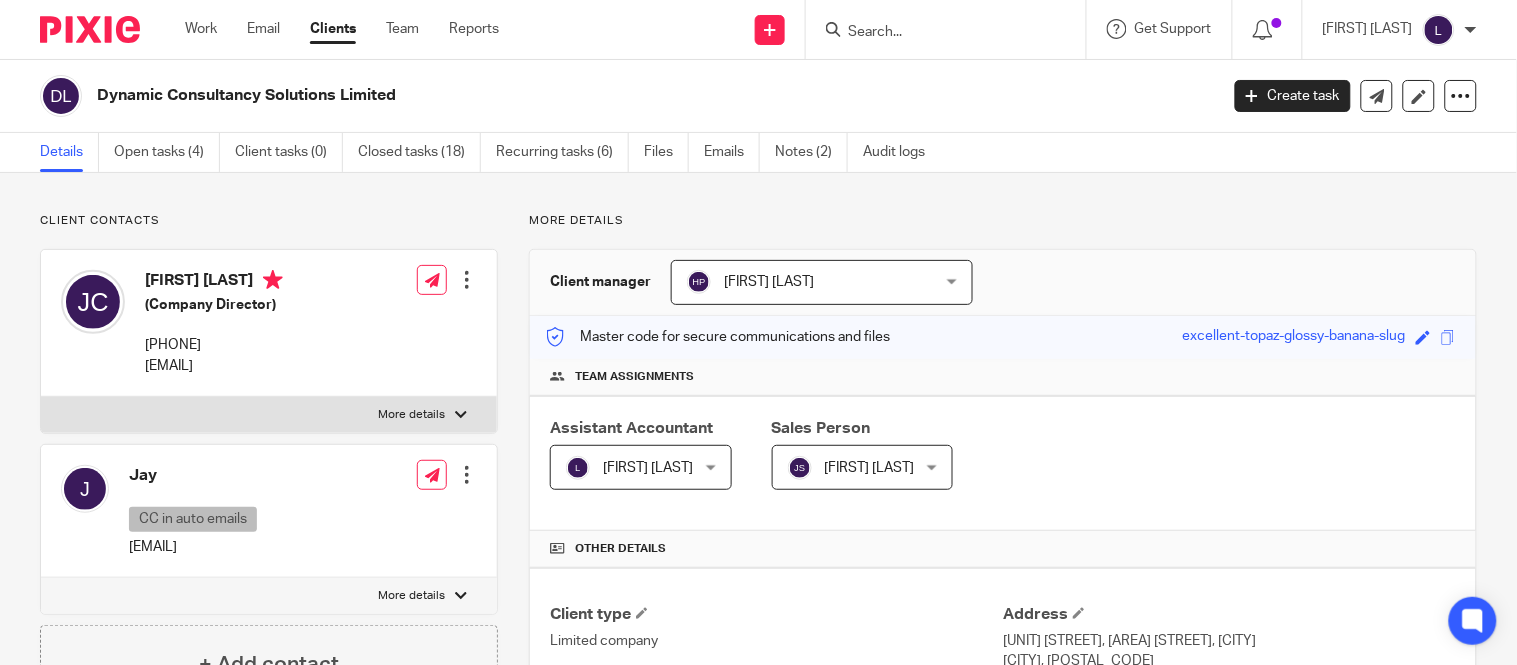 click at bounding box center [936, 33] 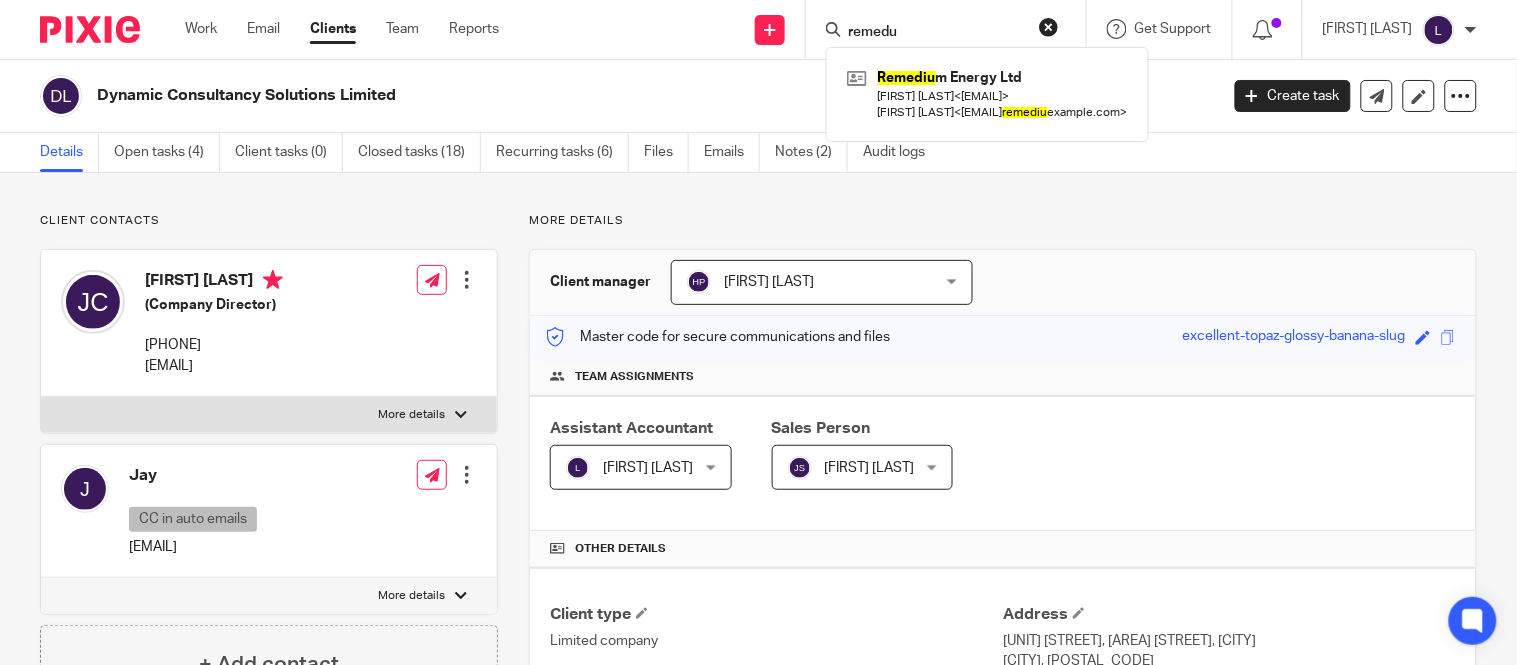 type on "remedu" 